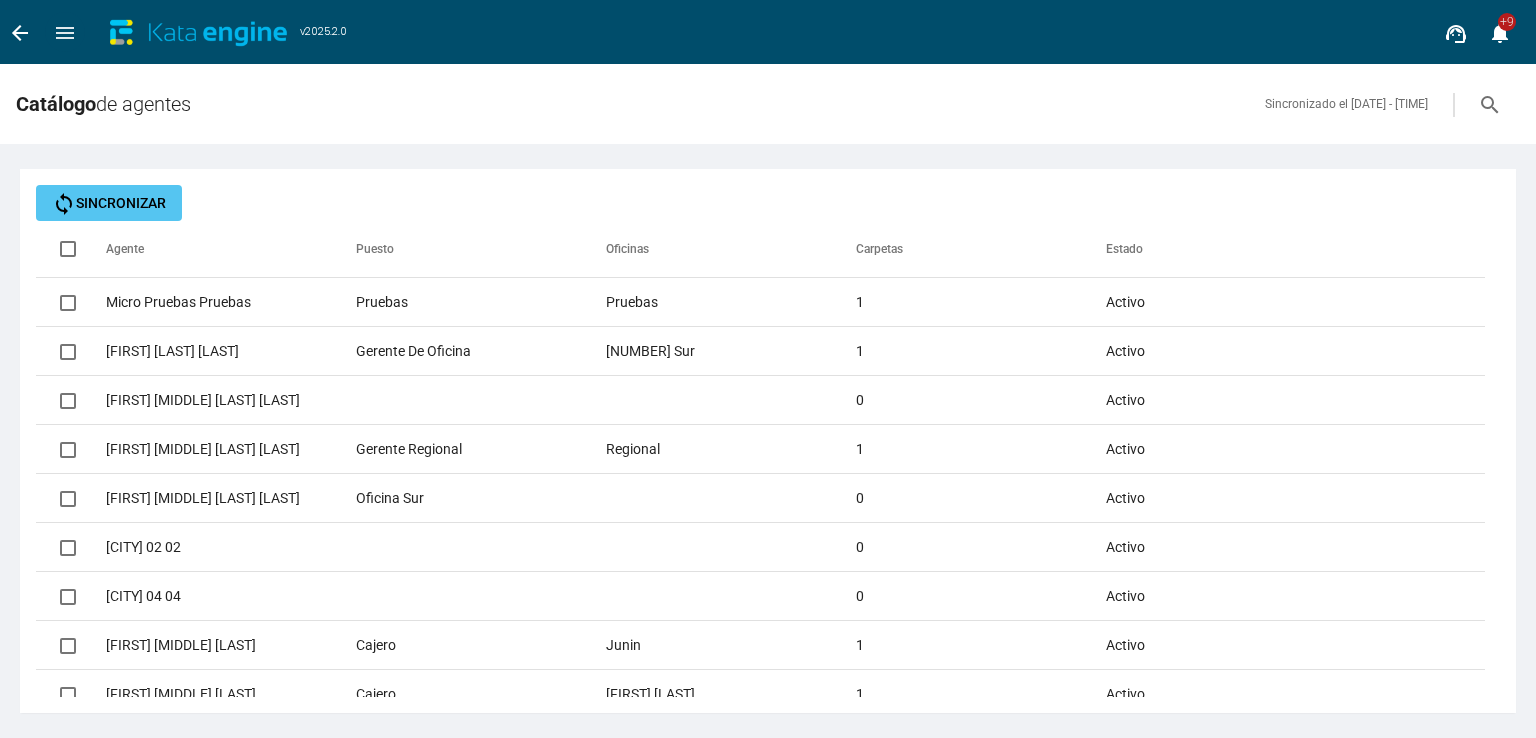 scroll, scrollTop: 0, scrollLeft: 0, axis: both 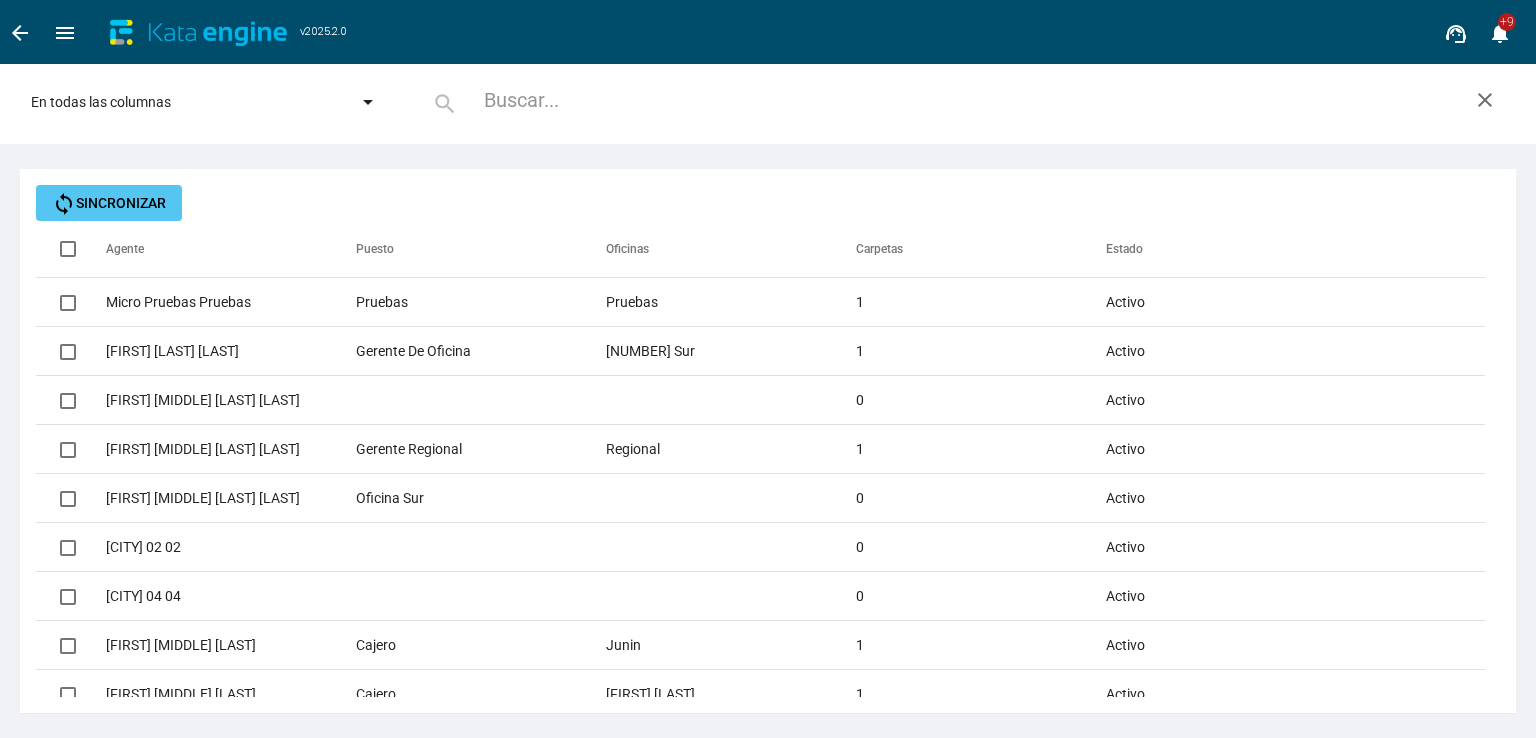 paste on "[FIRST] [MIDDLE]" 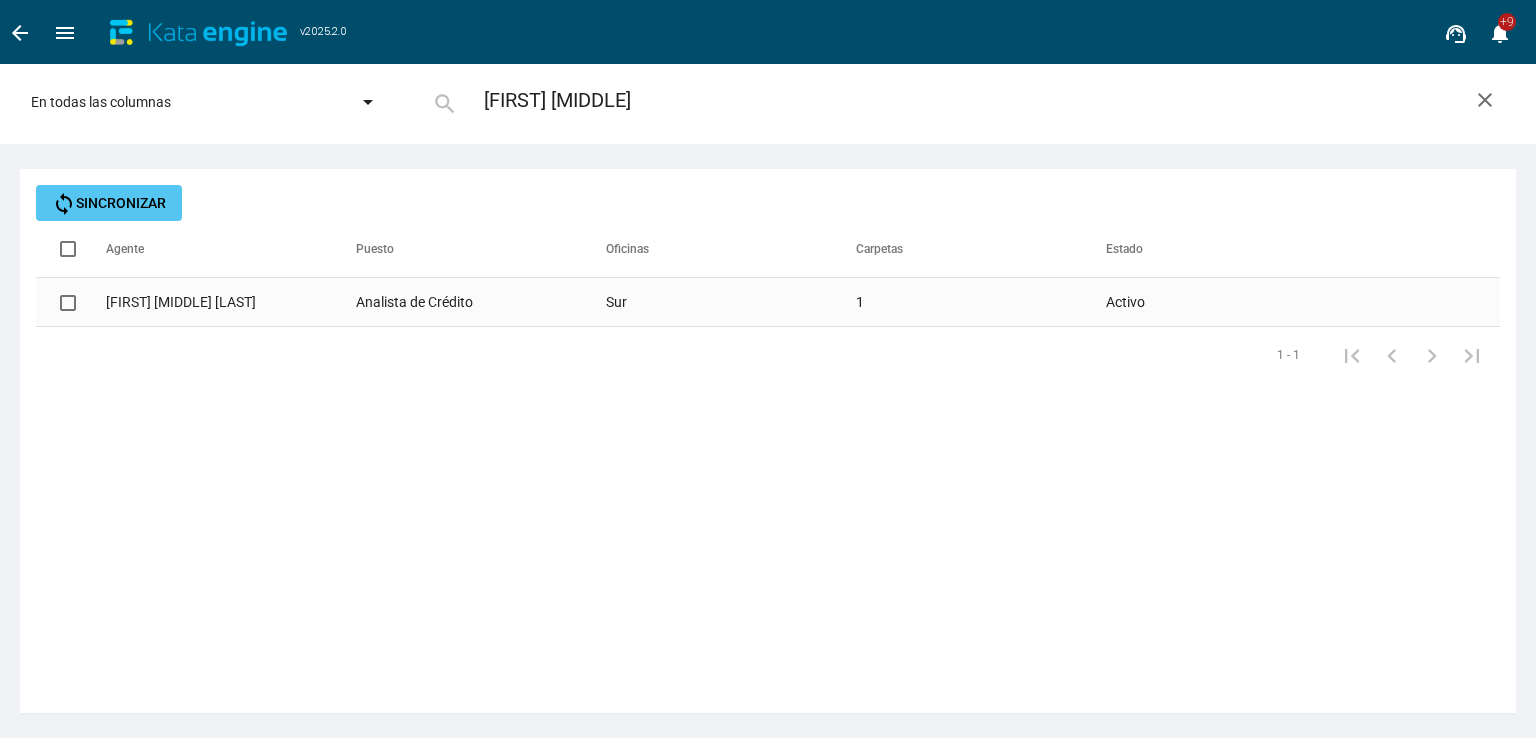 type on "[FIRST] [MIDDLE]" 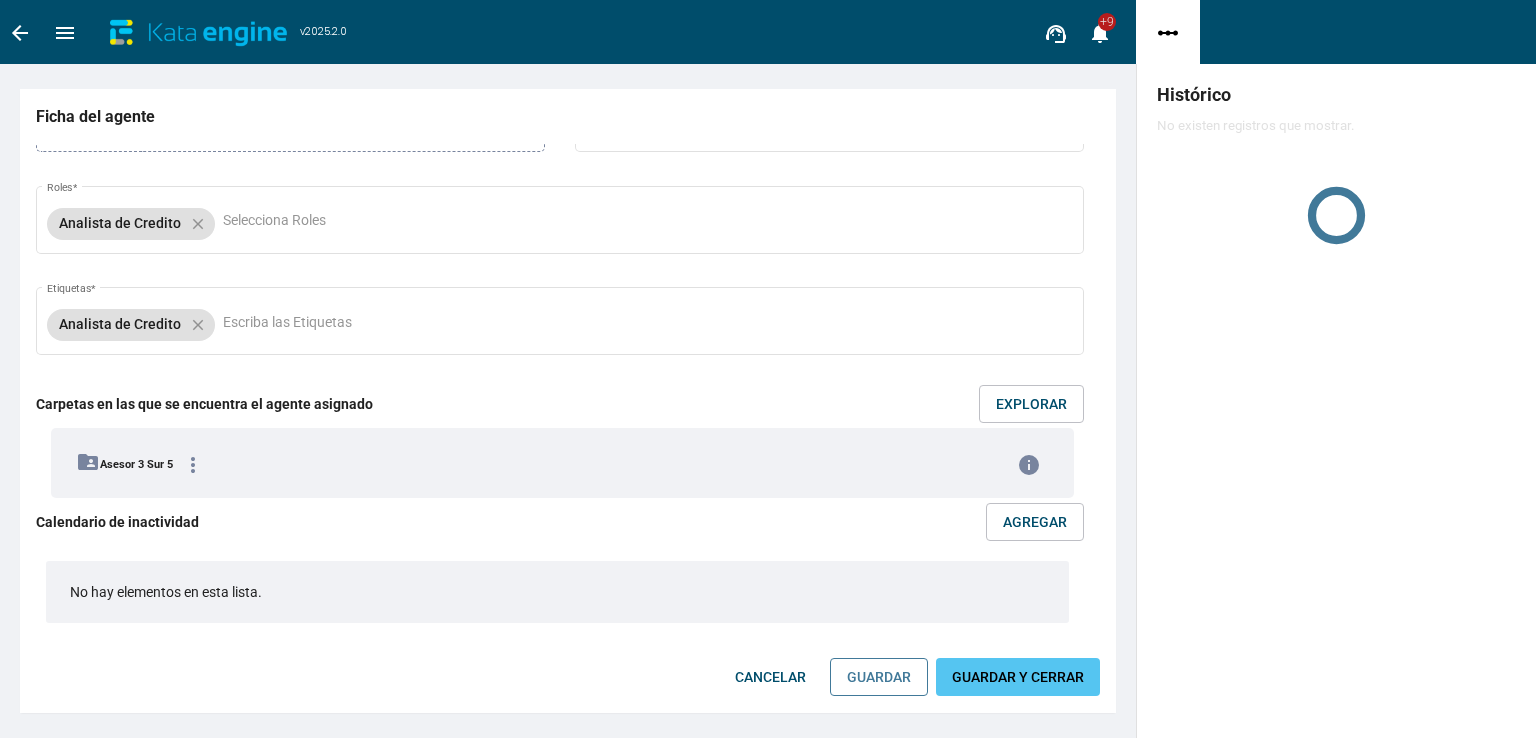scroll, scrollTop: 525, scrollLeft: 0, axis: vertical 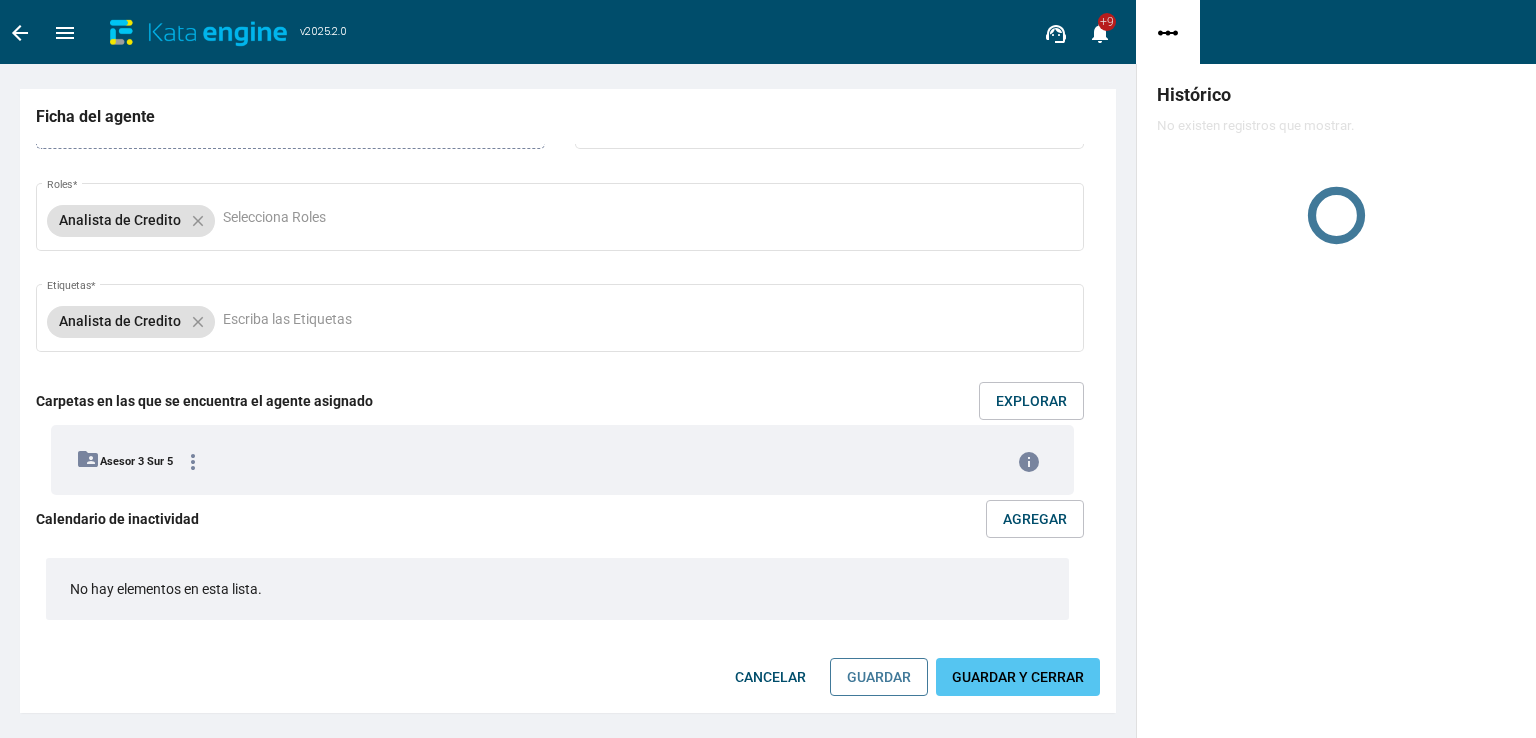 click on "AGREGAR" at bounding box center [1031, 401] 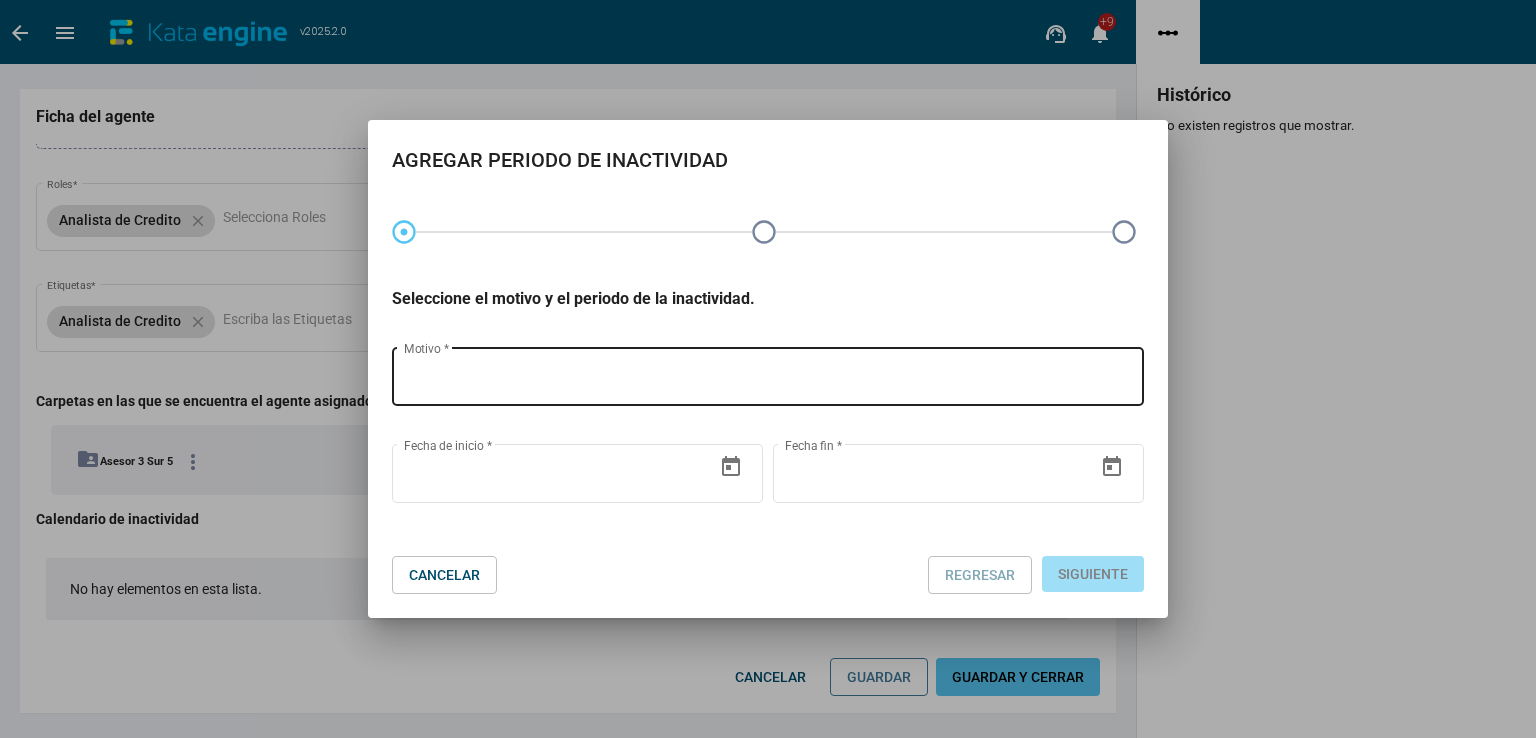 click on "Motivo *" at bounding box center (768, 374) 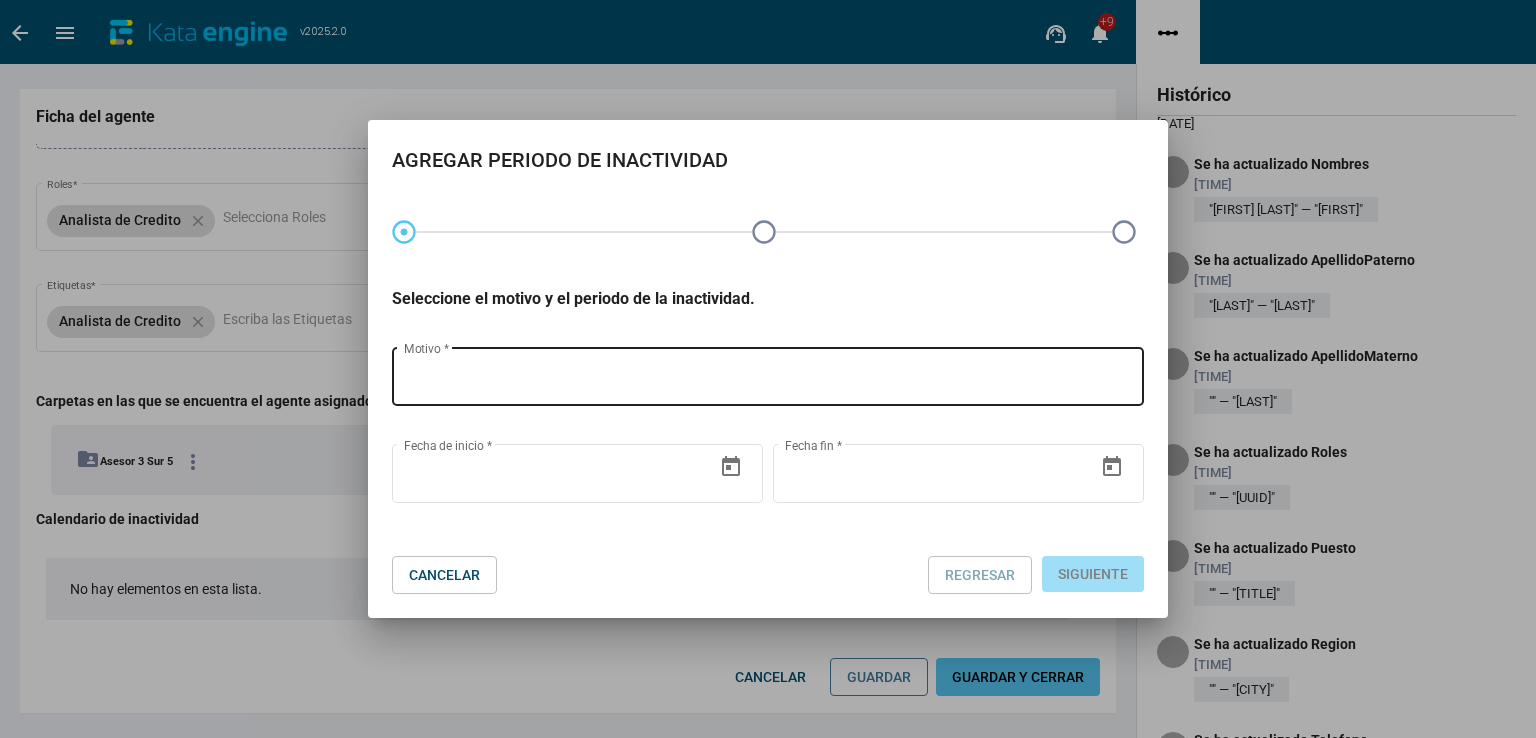 click on "Motivo *" at bounding box center [768, 374] 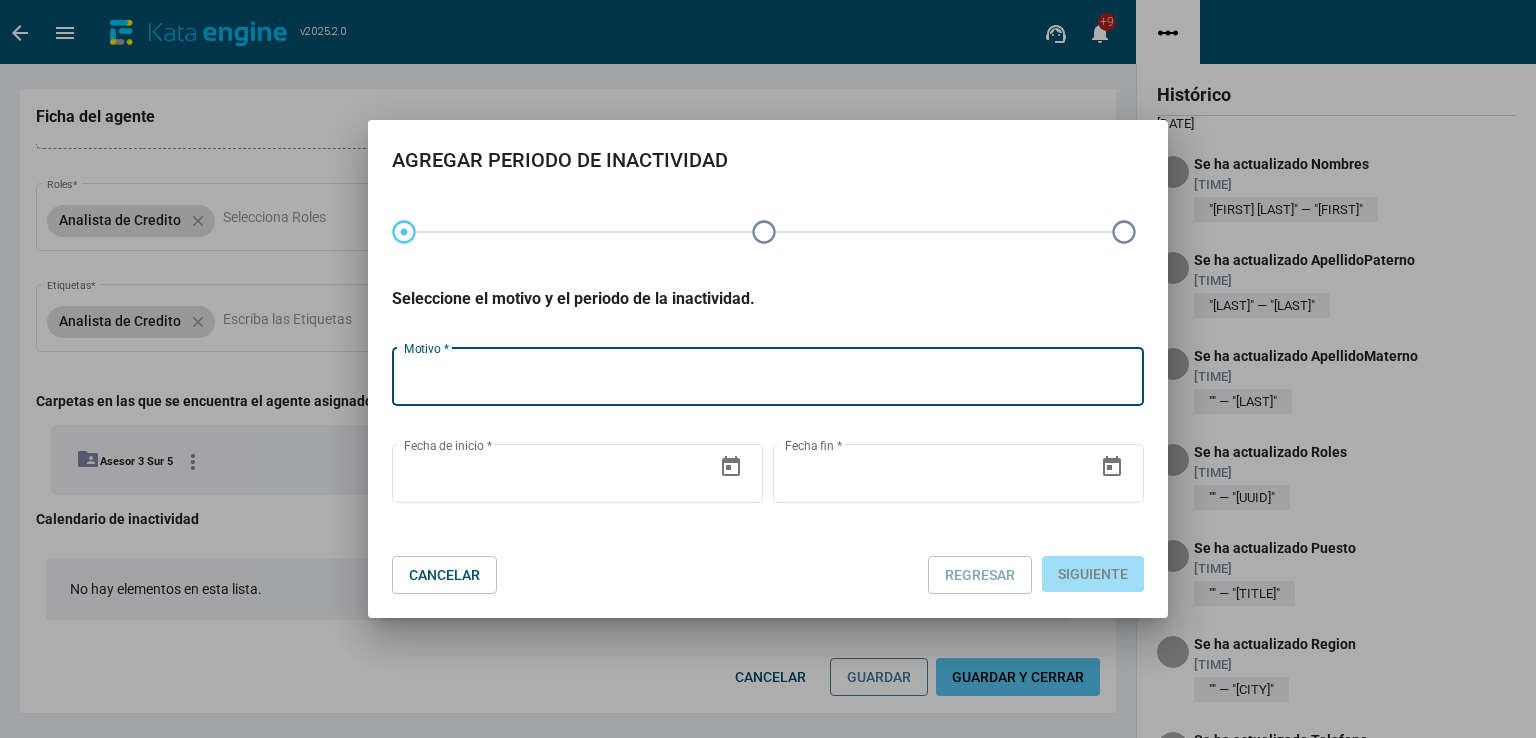 click on "Motivo *" at bounding box center [768, 381] 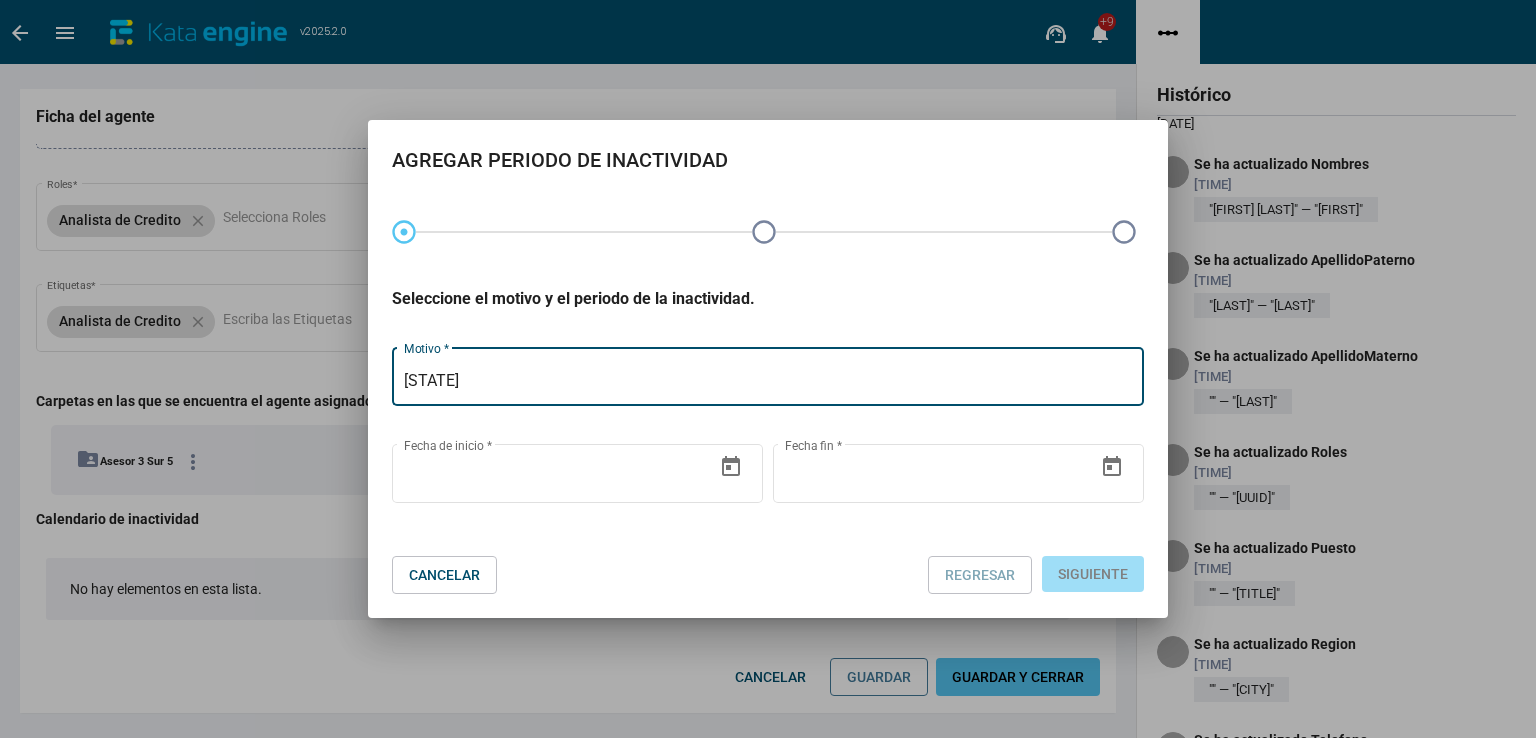 type on "[STATE]" 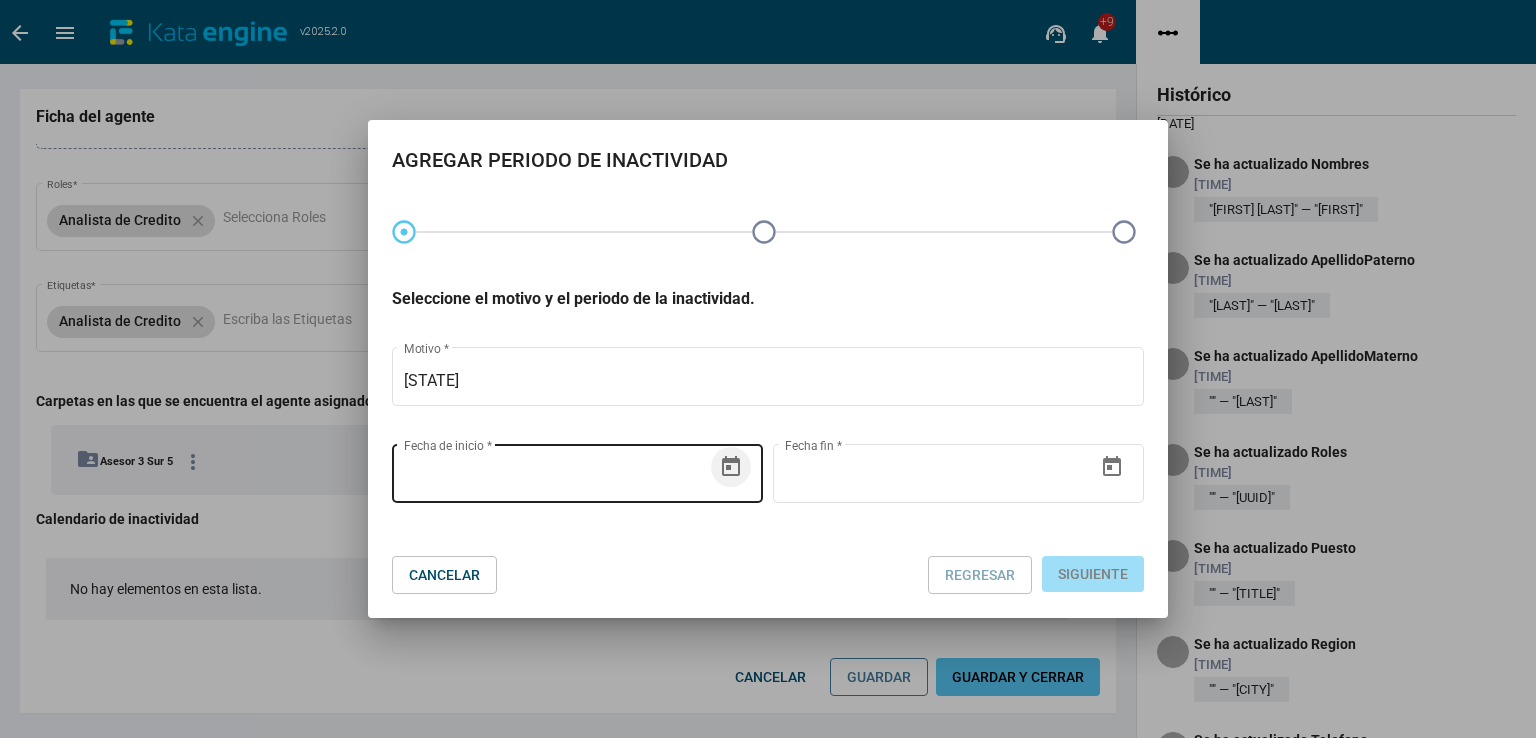 click at bounding box center [731, 467] 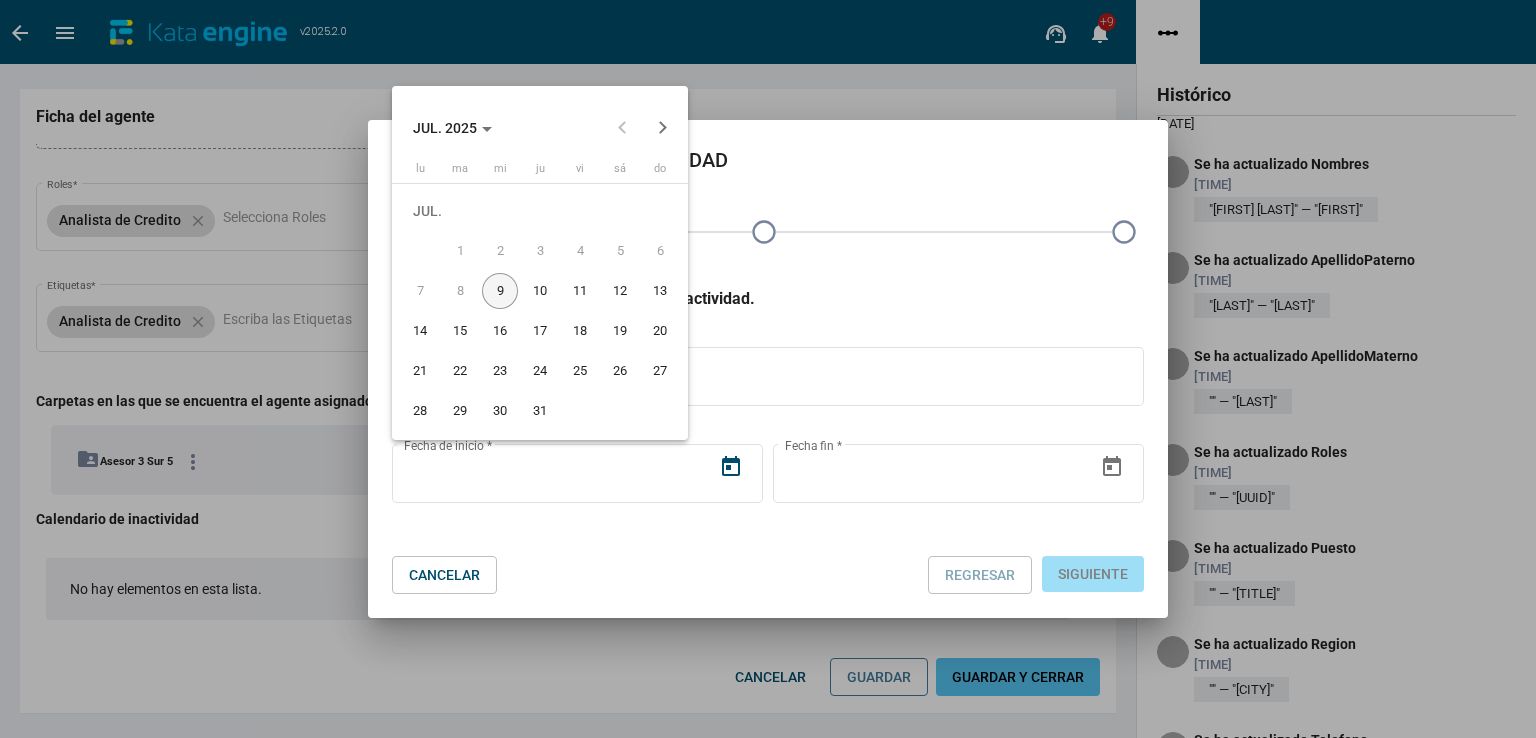 click on "9" at bounding box center [500, 291] 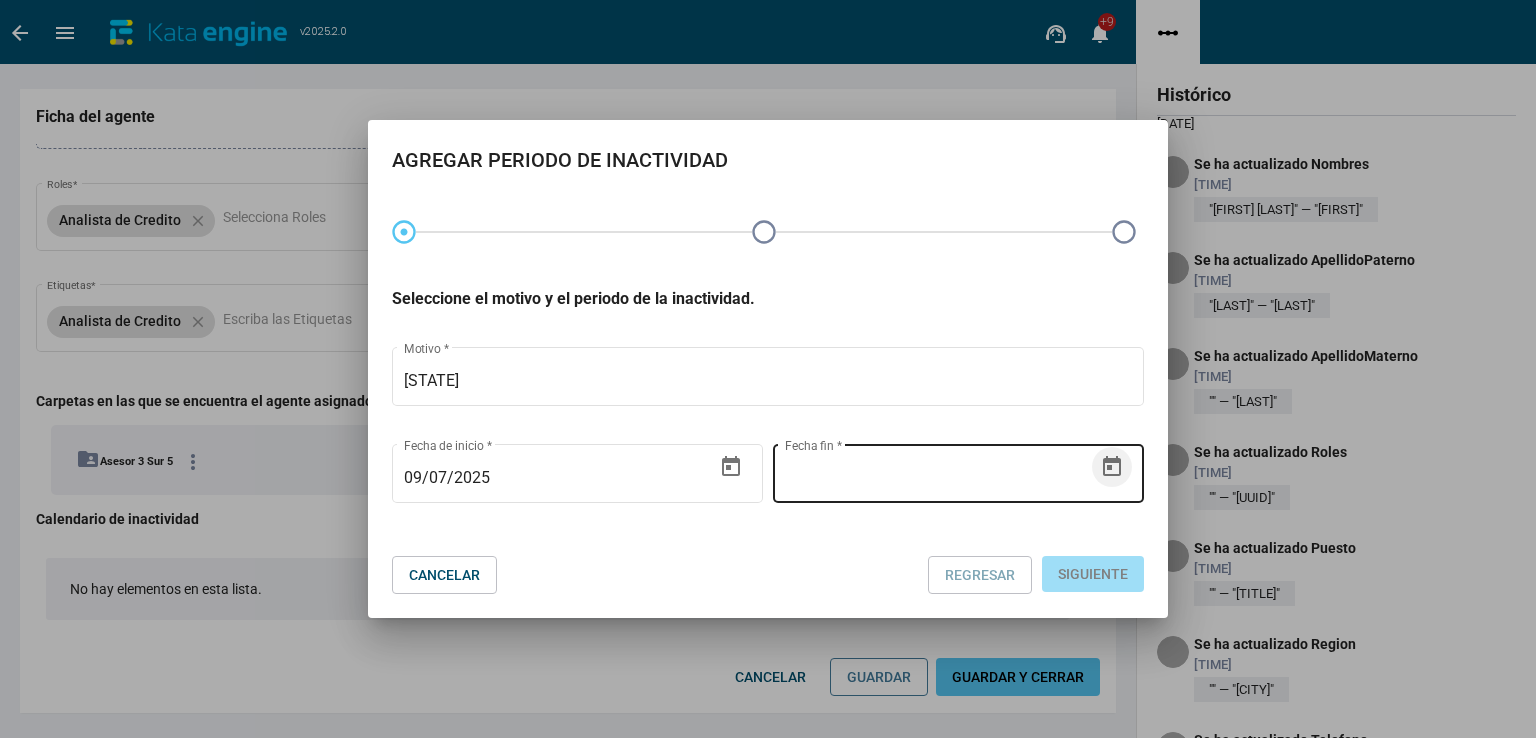 click at bounding box center [1112, 466] 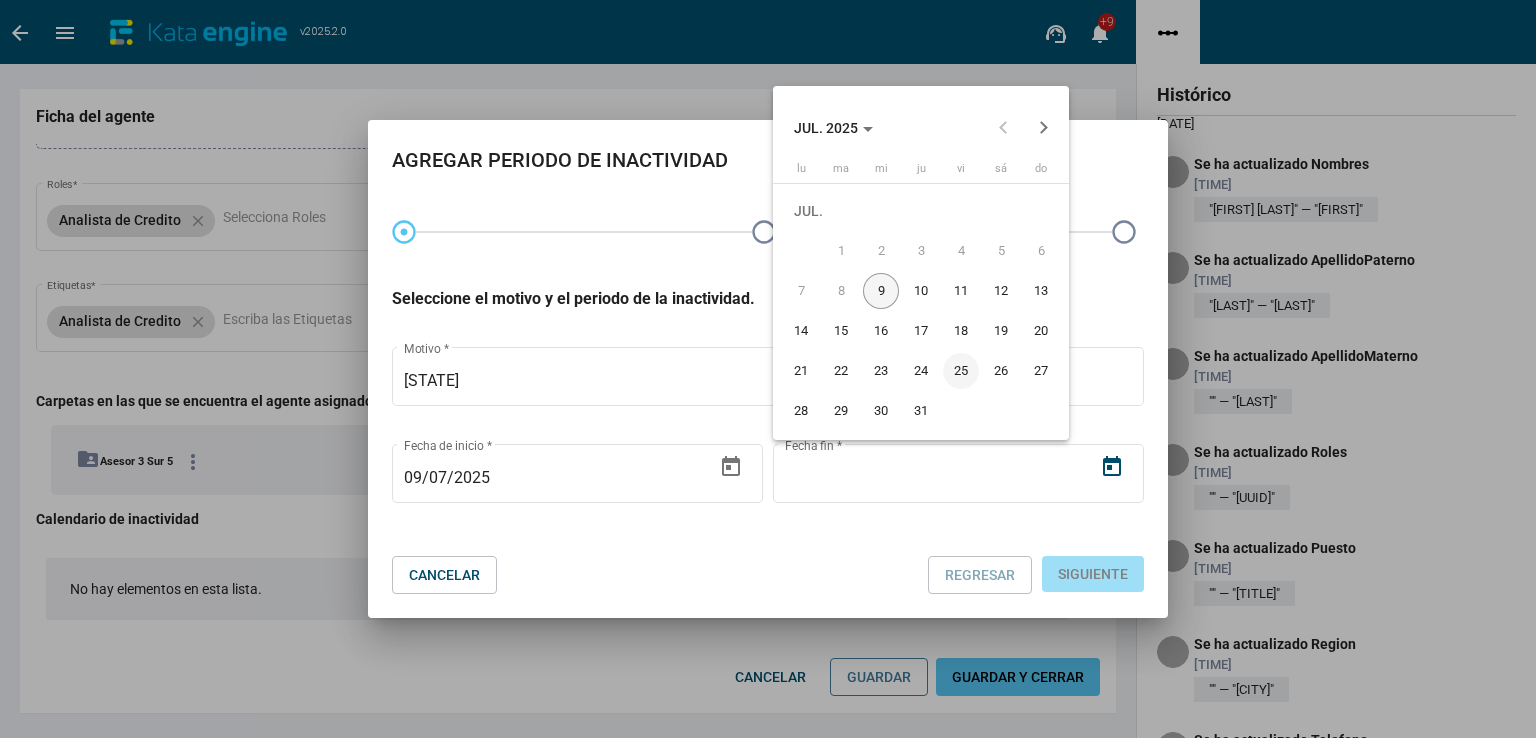 click on "25" at bounding box center [961, 371] 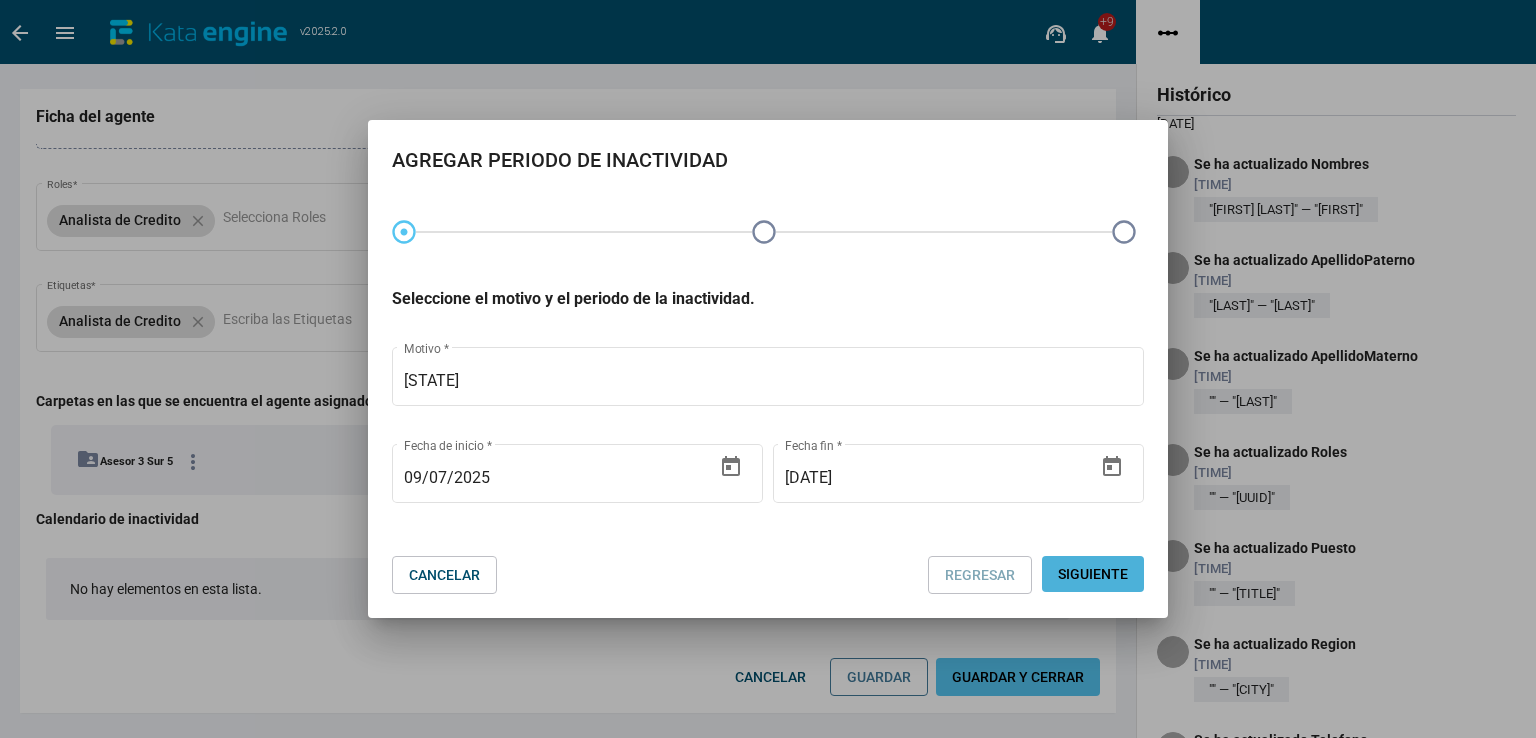 click on "Siguiente" at bounding box center [1093, 574] 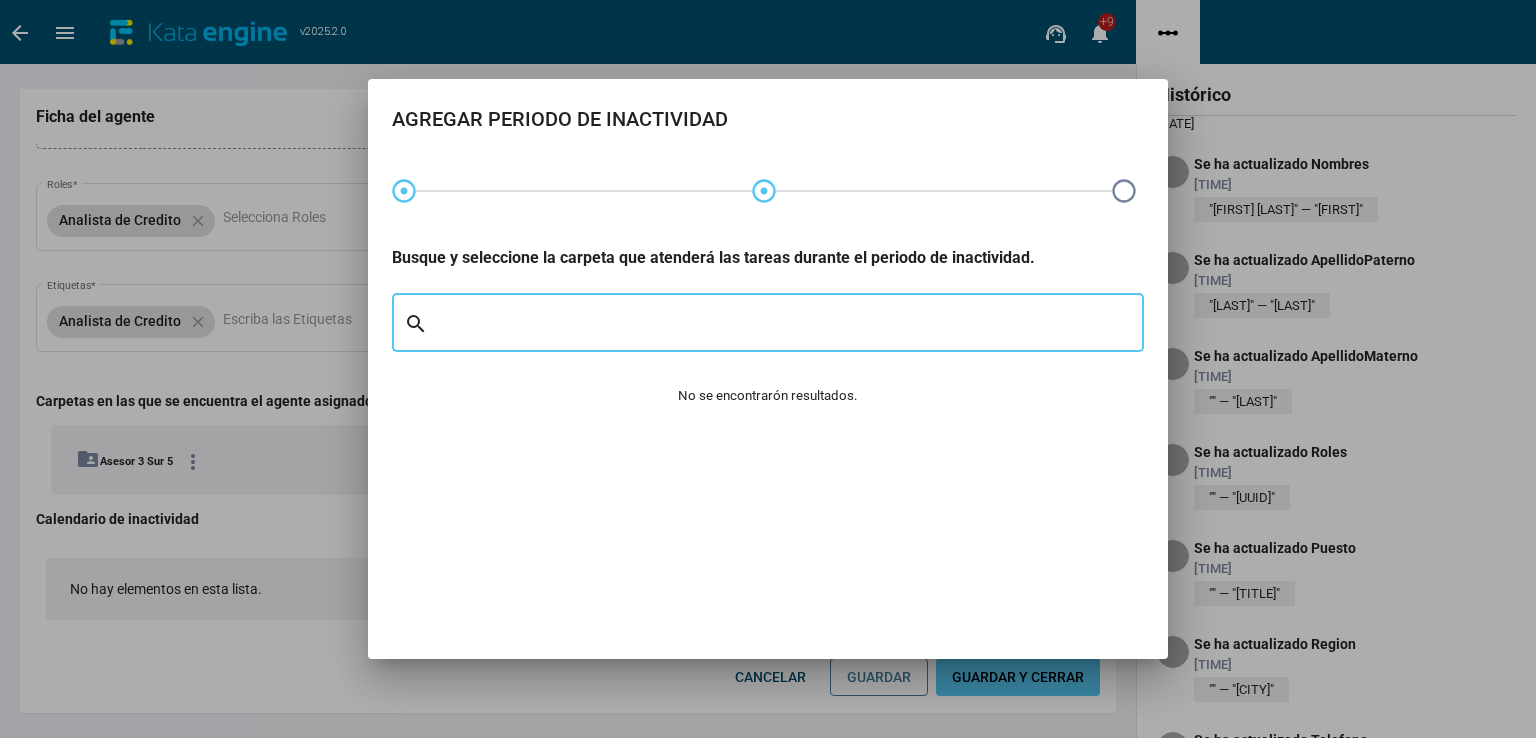 click at bounding box center [780, 327] 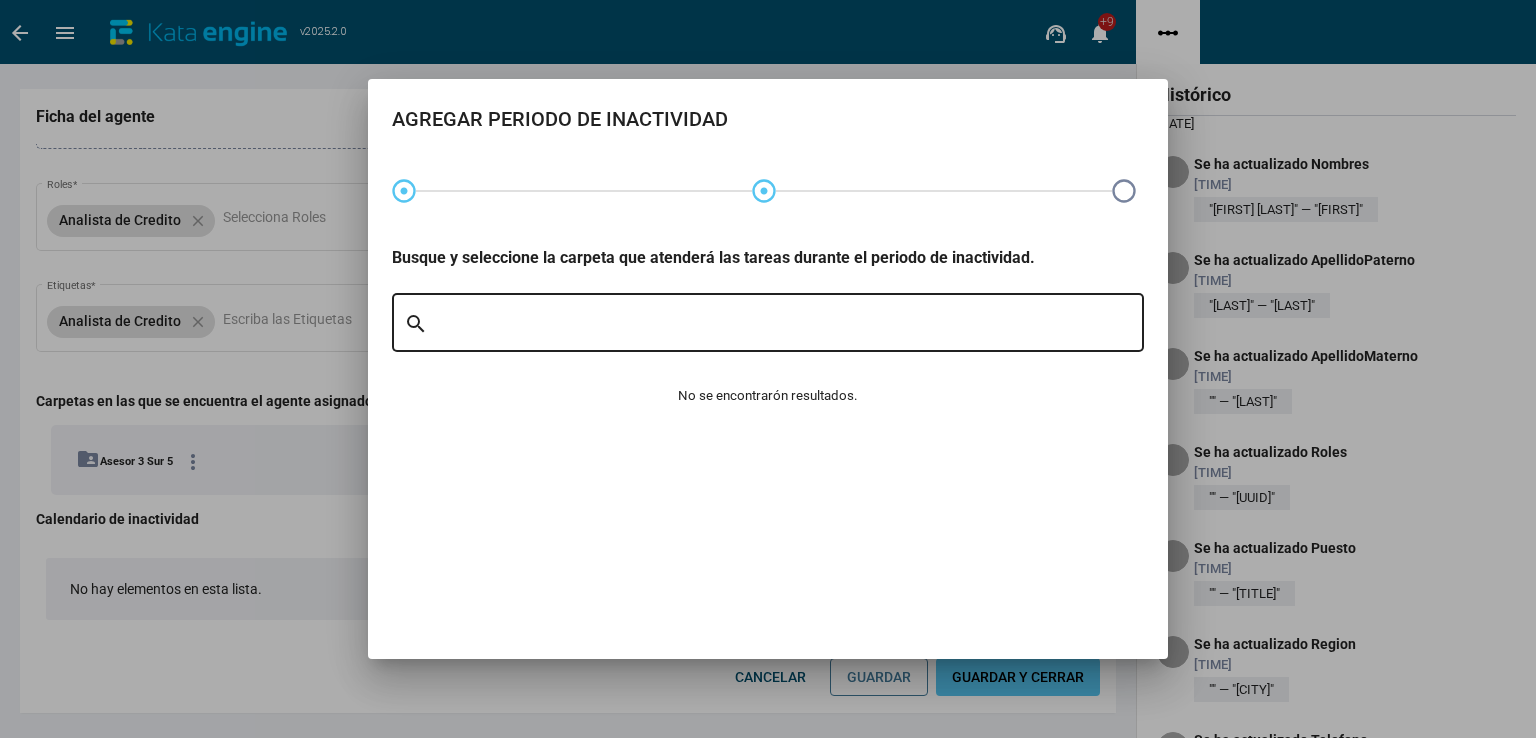 click on "search" at bounding box center (416, 323) 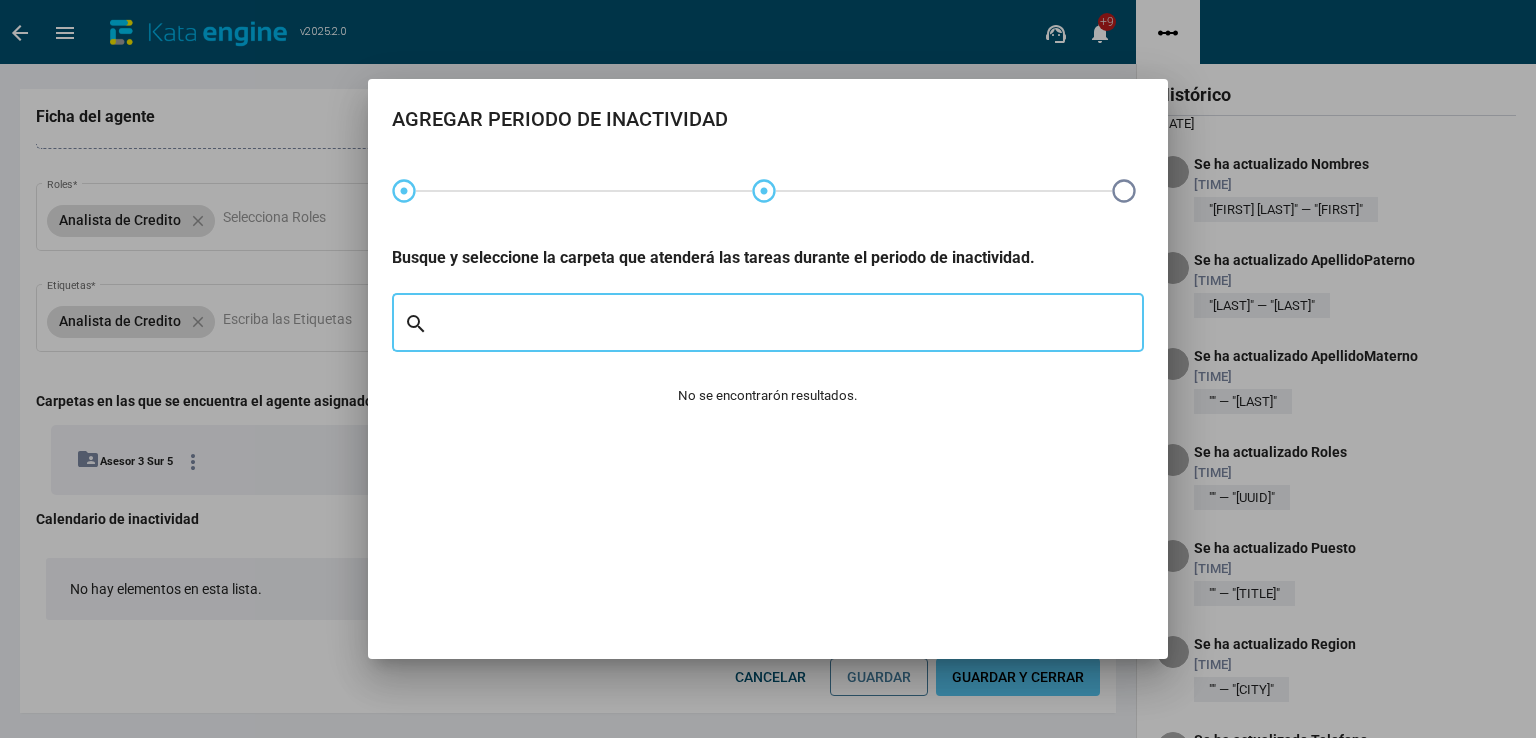 click on "search" at bounding box center [416, 323] 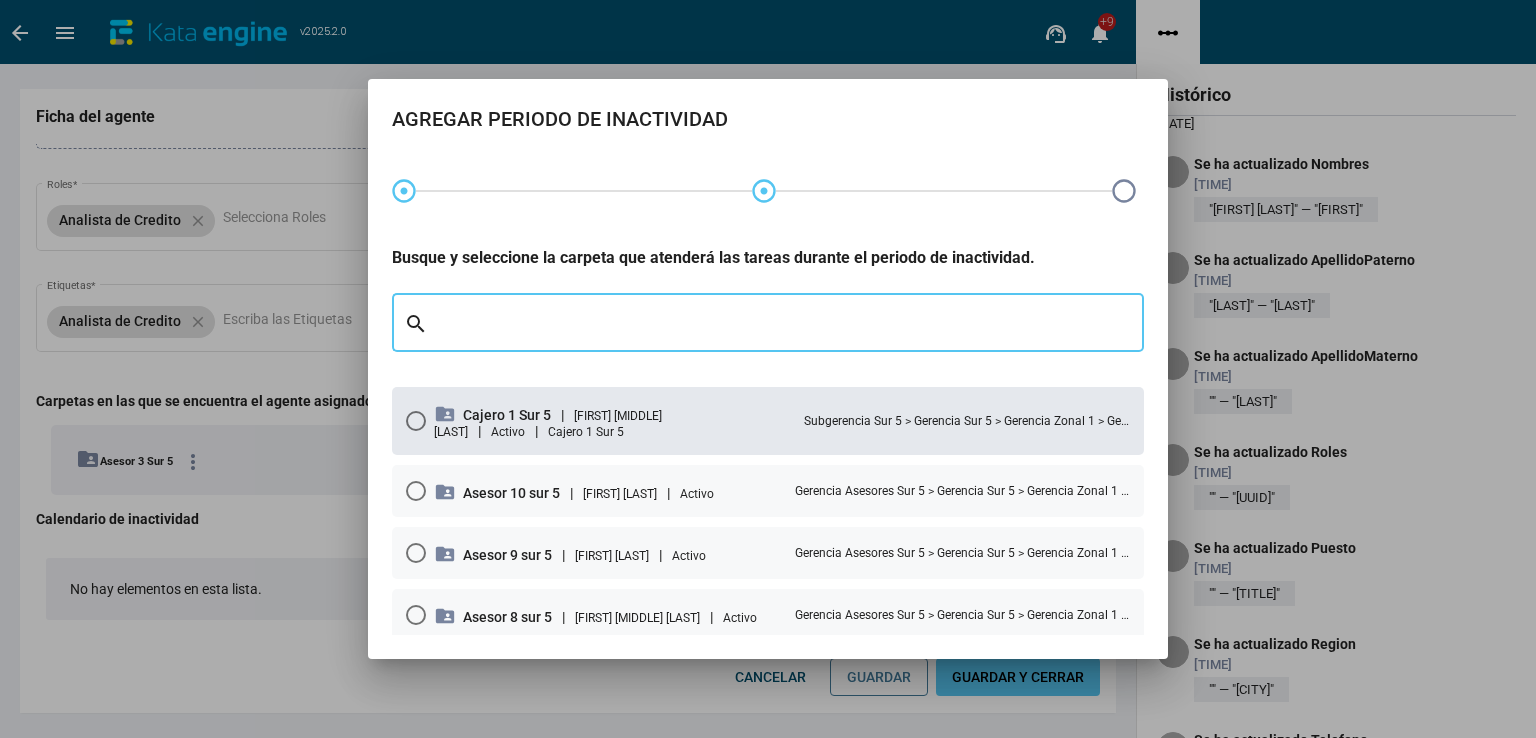 scroll, scrollTop: 300, scrollLeft: 0, axis: vertical 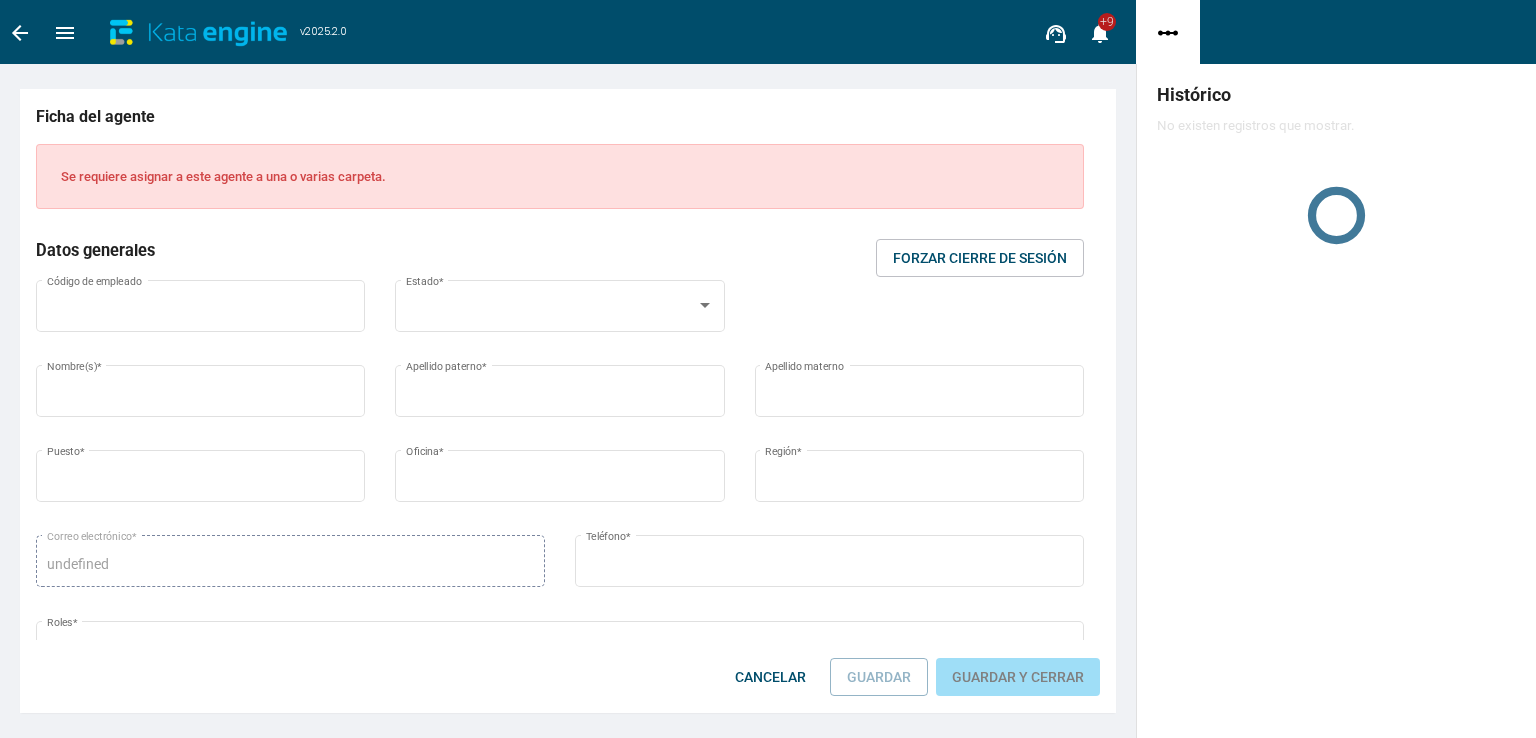click on "menu" at bounding box center [20, 33] 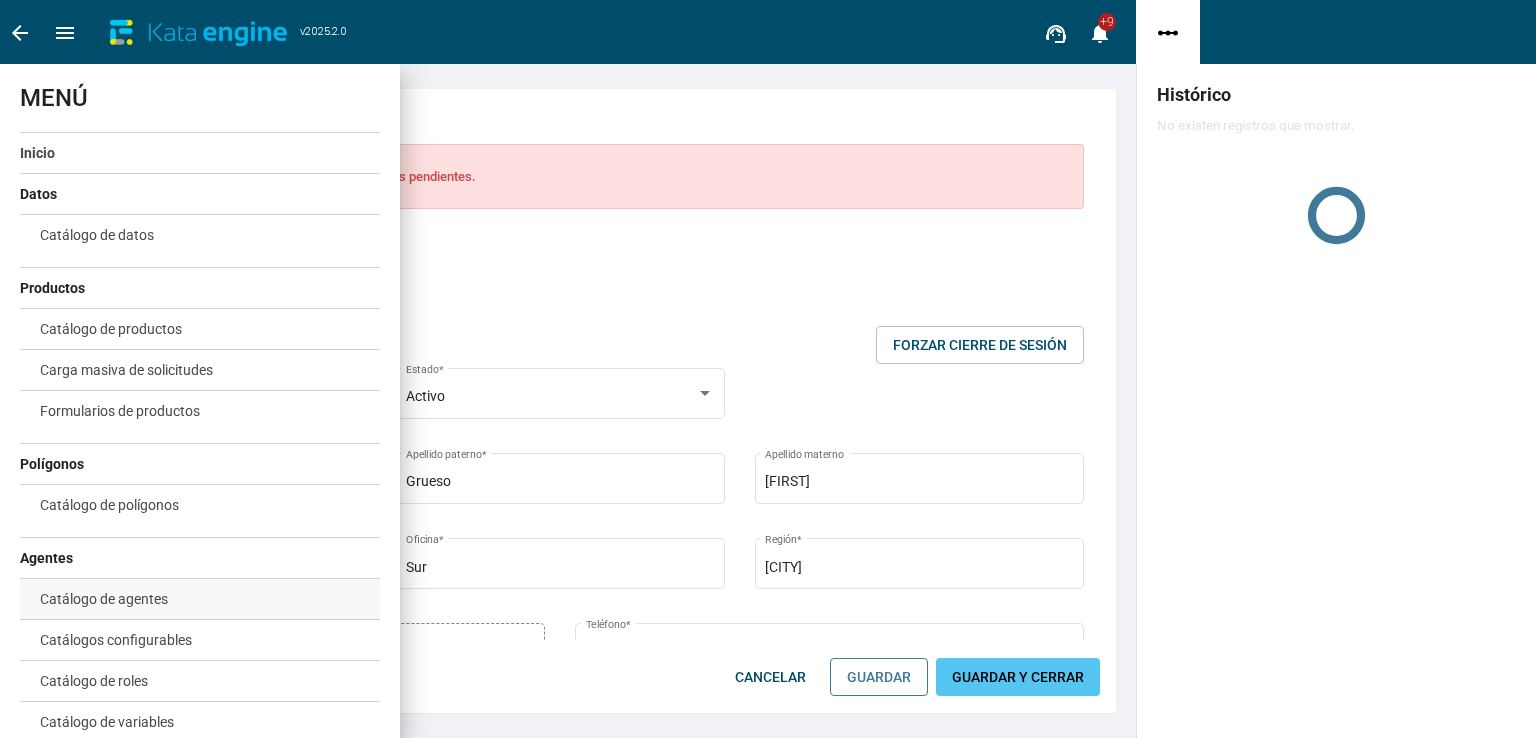 click on "Catálogo de agentes" at bounding box center [104, 599] 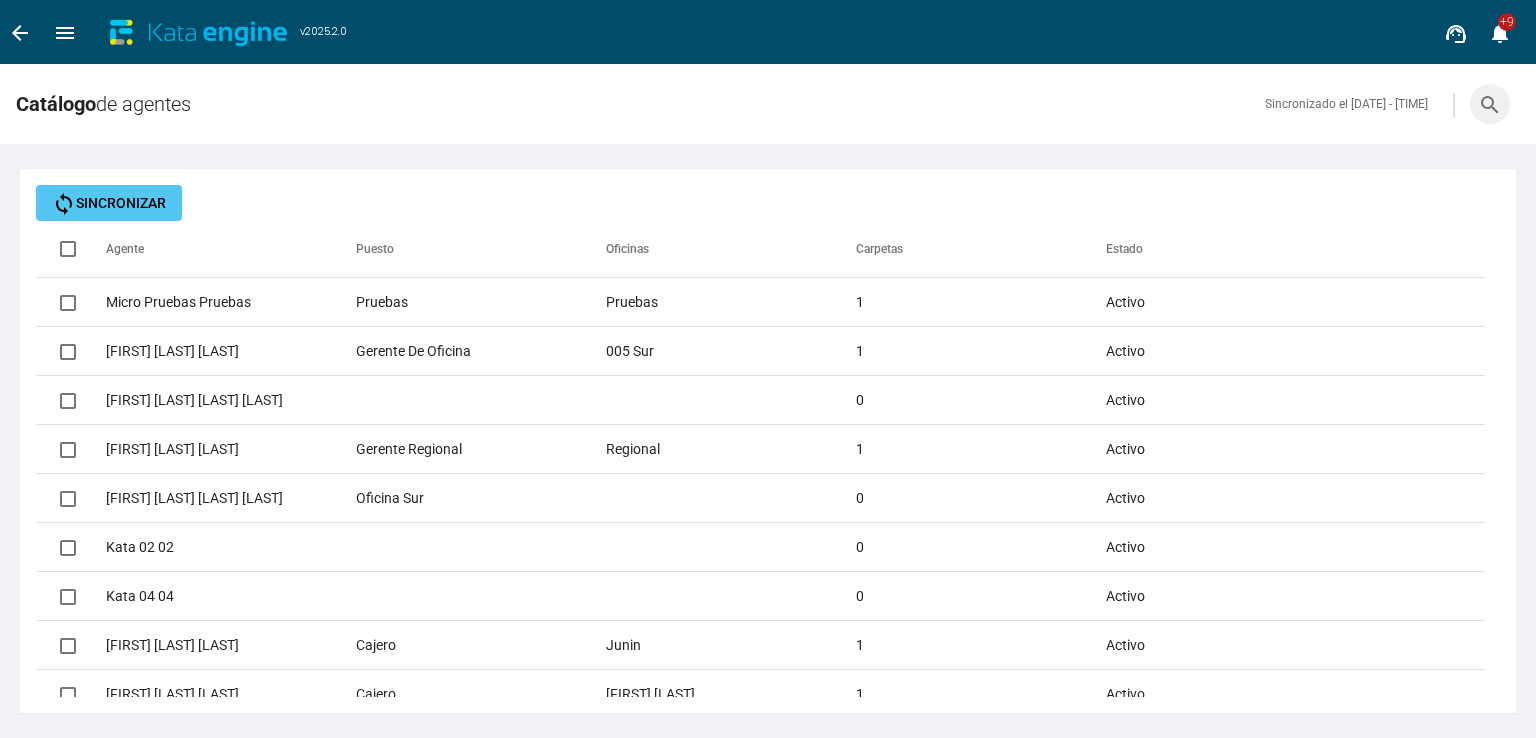 click on "search" at bounding box center (1490, 105) 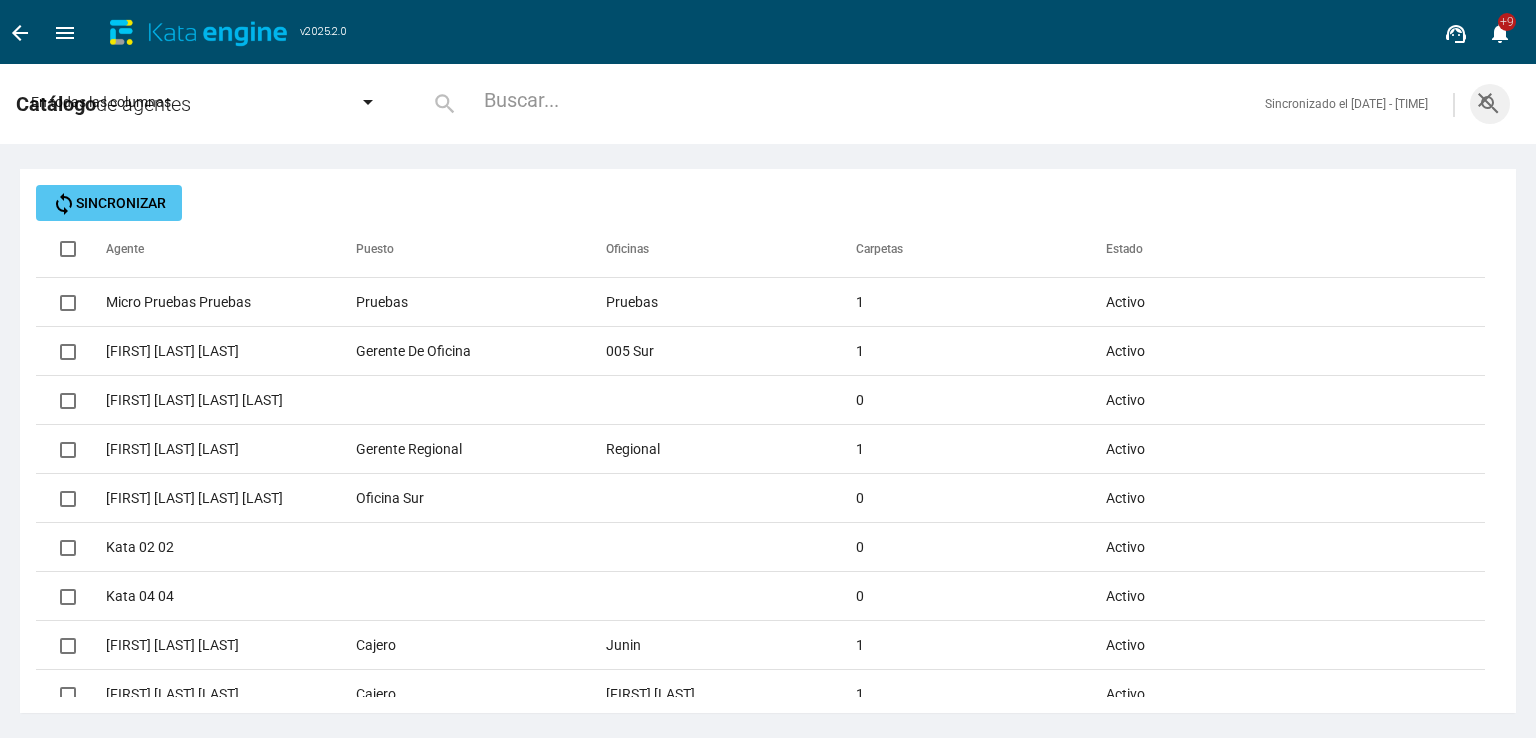 paste on "[FIRST] [LAST] [LAST] [FIRST]" 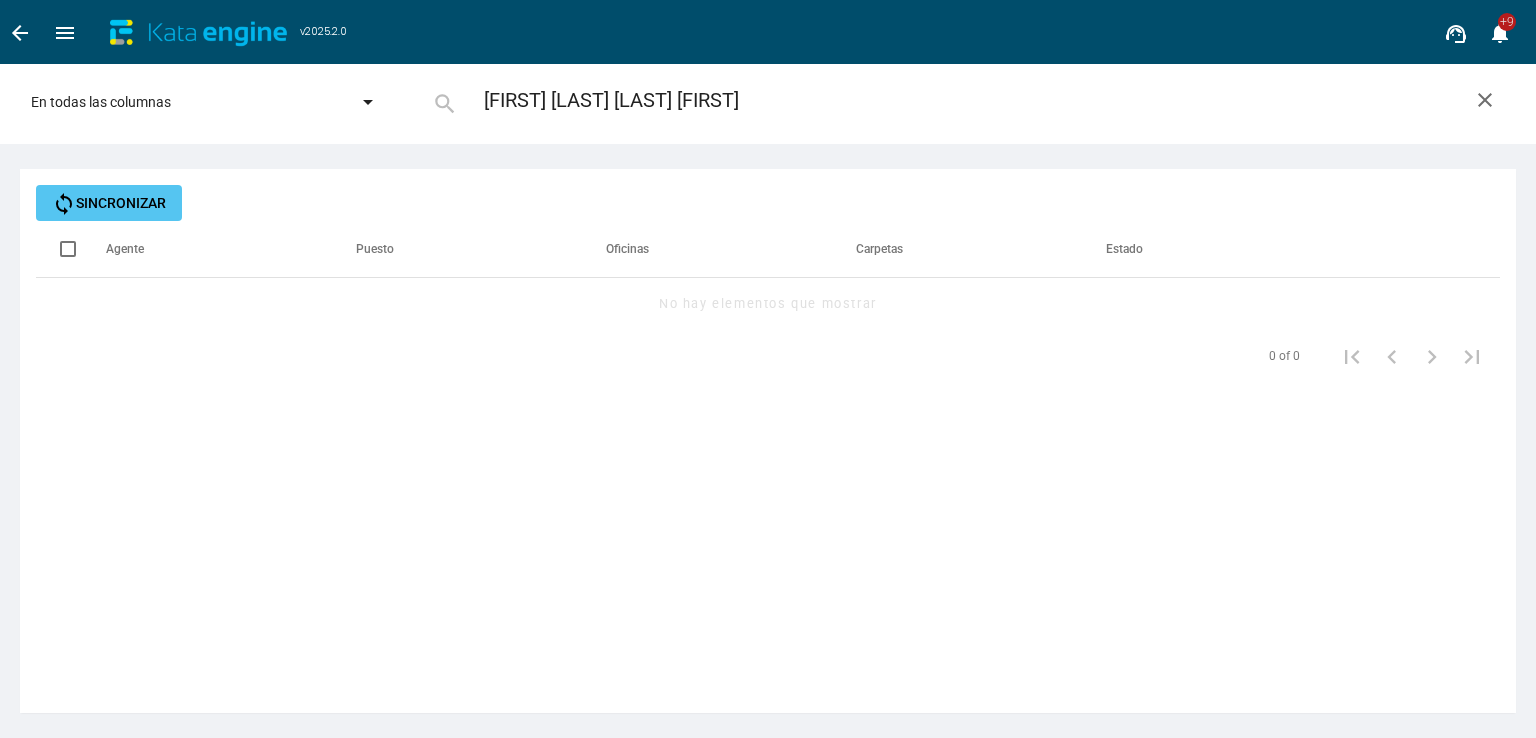 type on "[FIRST] [LAST] [LAST] [FIRST]" 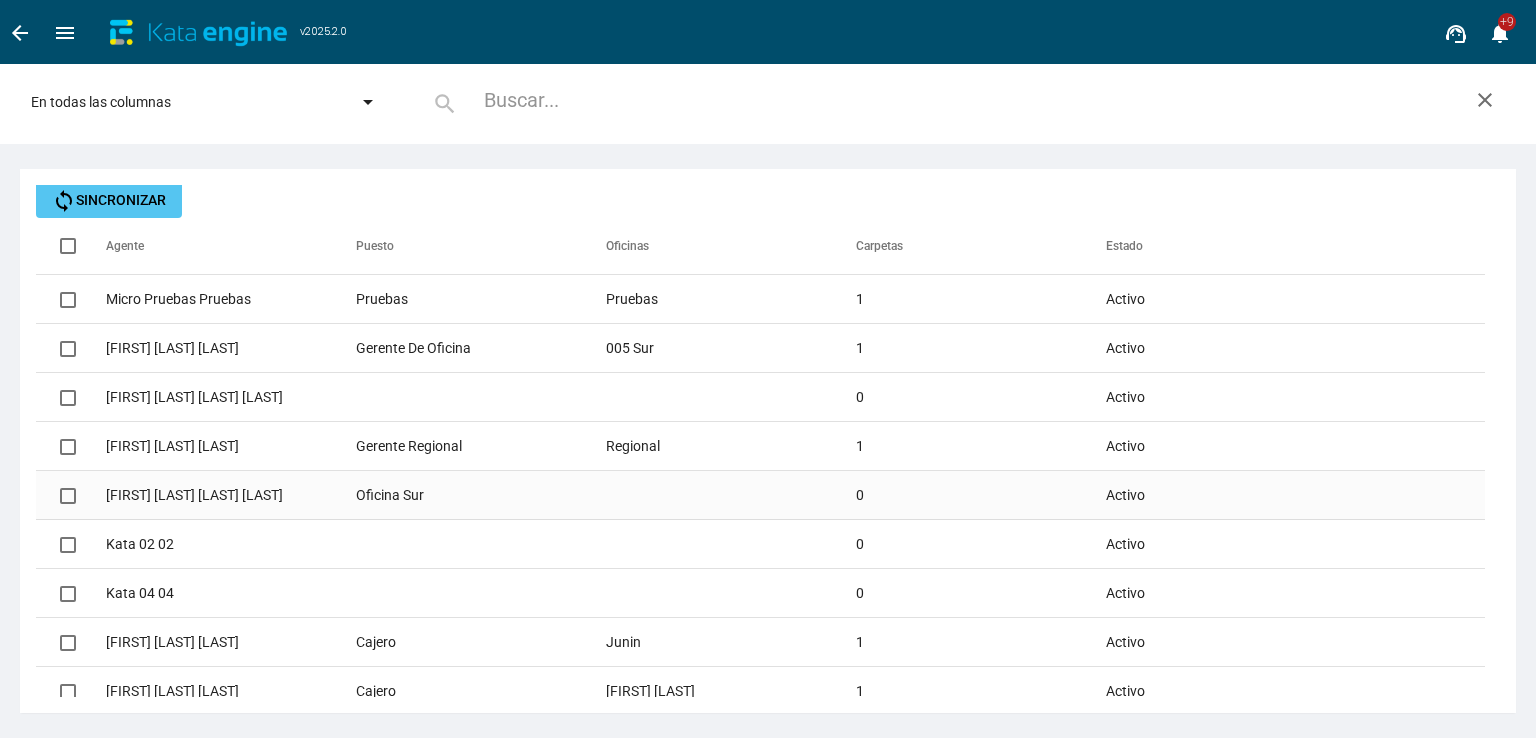 scroll, scrollTop: 0, scrollLeft: 0, axis: both 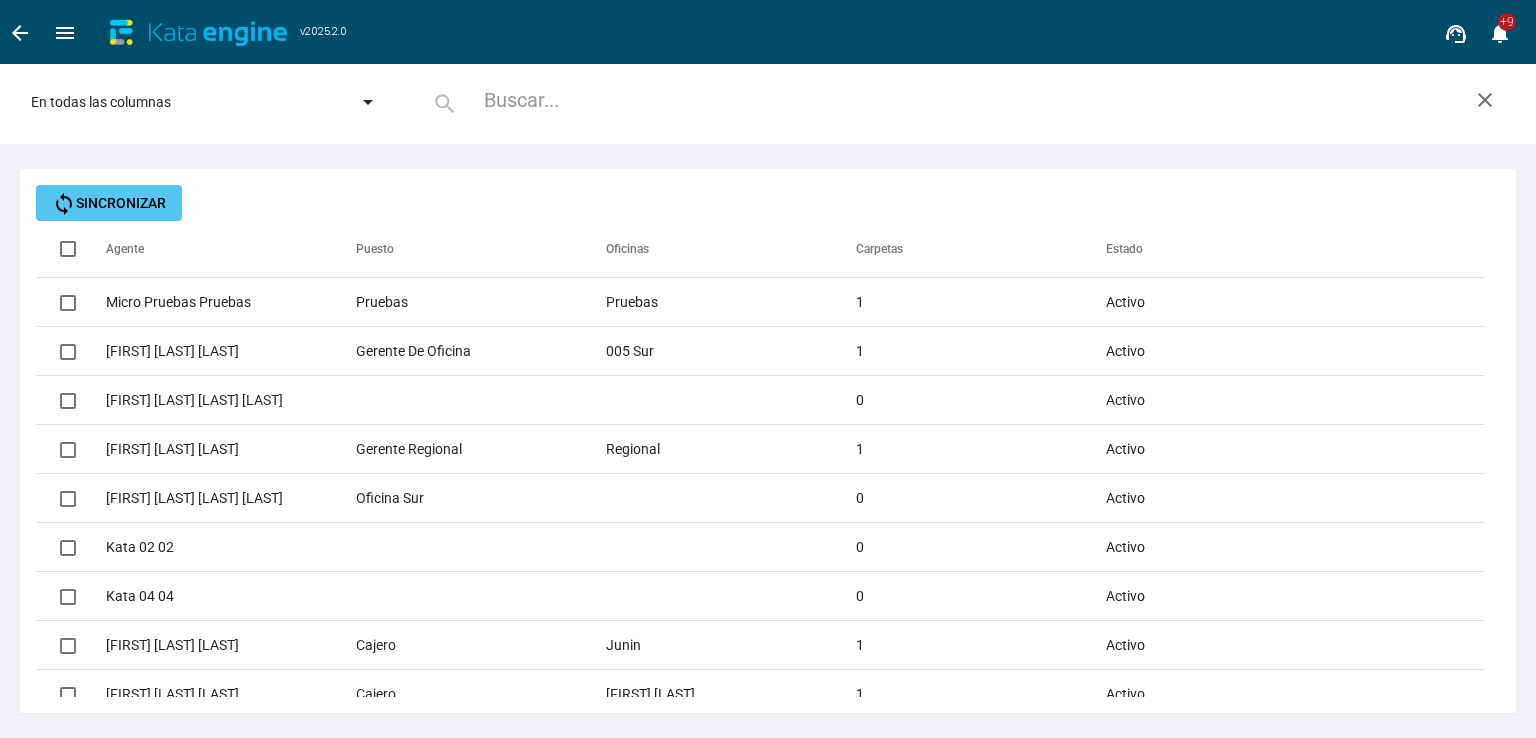 type 